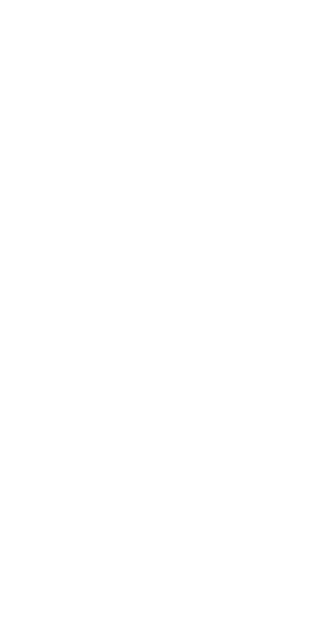 scroll, scrollTop: 0, scrollLeft: 0, axis: both 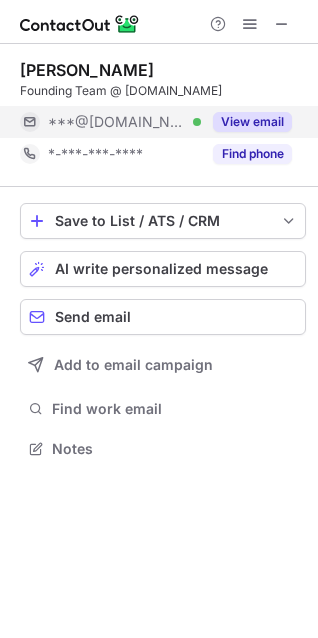 click on "View email" at bounding box center (252, 122) 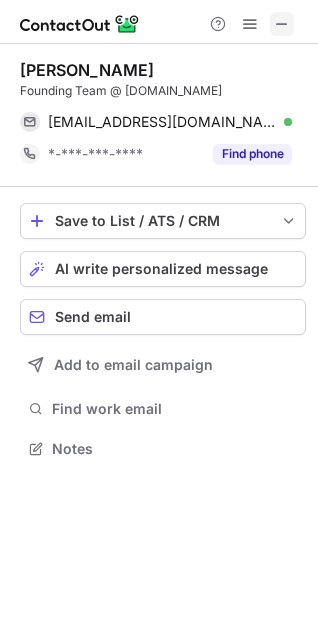 click at bounding box center [282, 24] 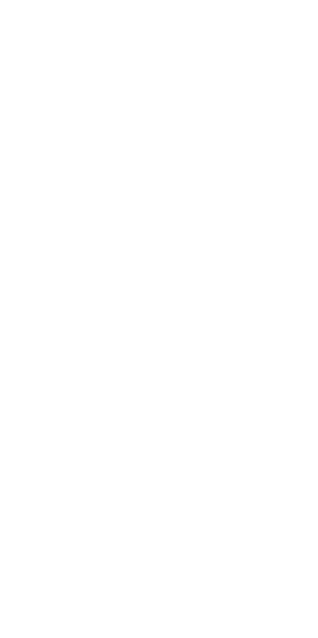 scroll, scrollTop: 0, scrollLeft: 0, axis: both 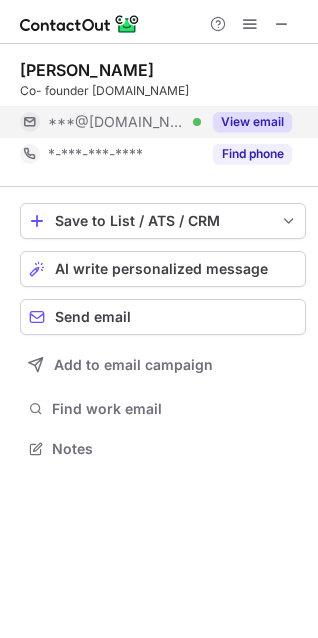 click on "View email" at bounding box center [252, 122] 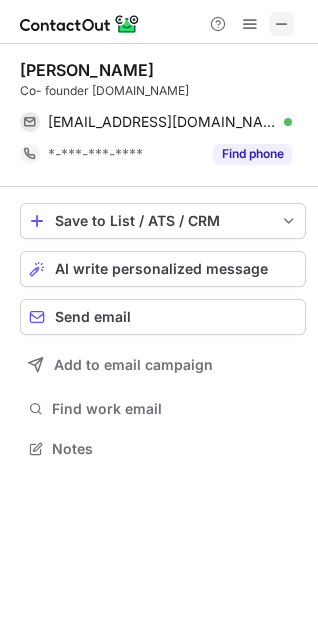 click at bounding box center [282, 24] 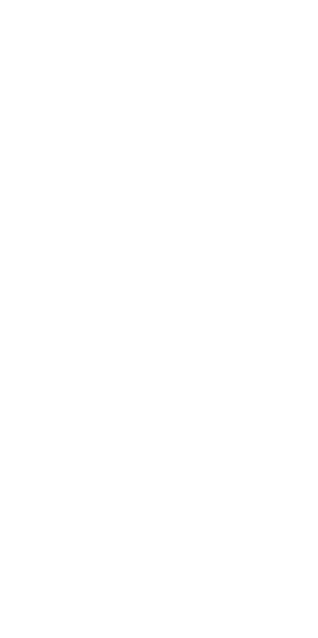 scroll, scrollTop: 0, scrollLeft: 0, axis: both 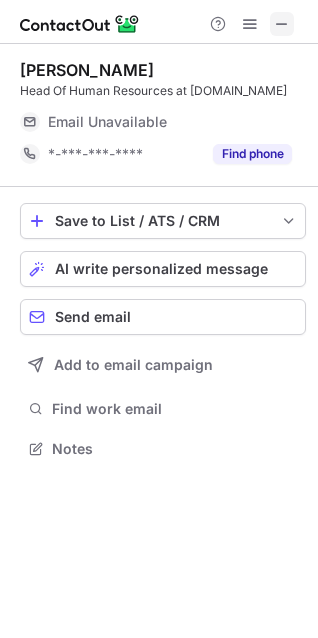 click at bounding box center (282, 24) 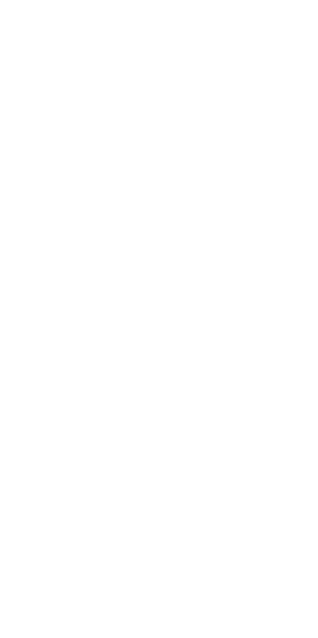 scroll, scrollTop: 0, scrollLeft: 0, axis: both 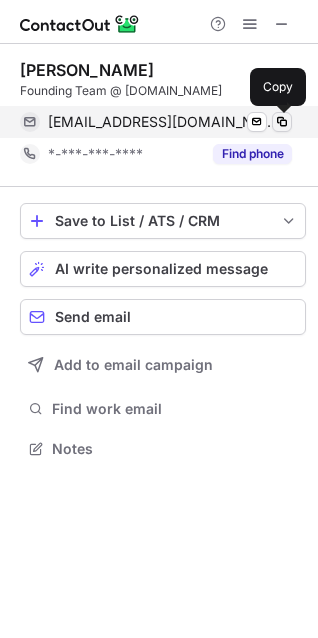 click at bounding box center (282, 122) 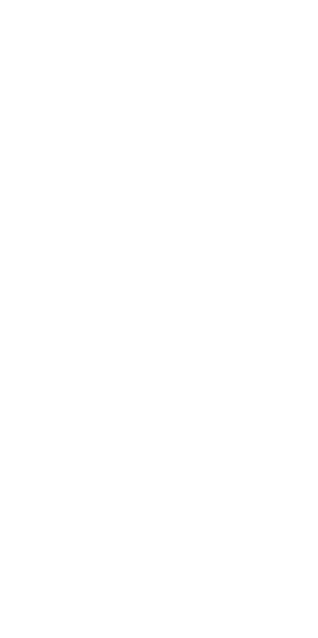 scroll, scrollTop: 0, scrollLeft: 0, axis: both 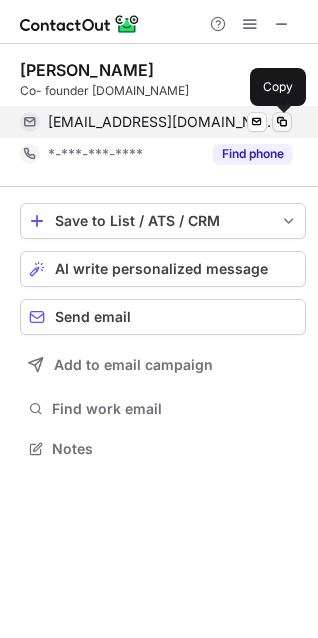 click at bounding box center (282, 122) 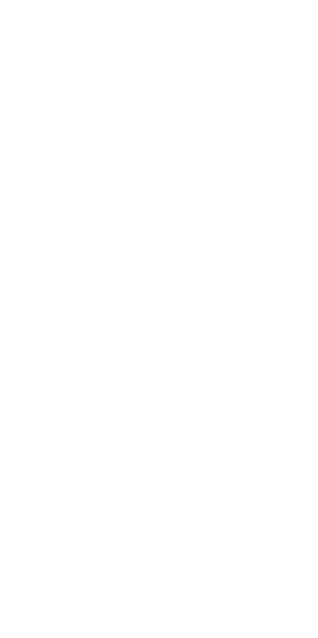 scroll, scrollTop: 0, scrollLeft: 0, axis: both 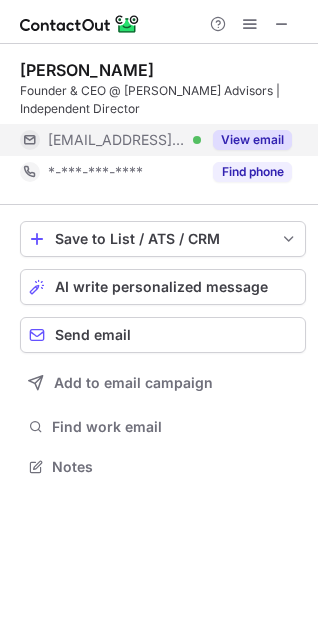 click on "View email" at bounding box center [252, 140] 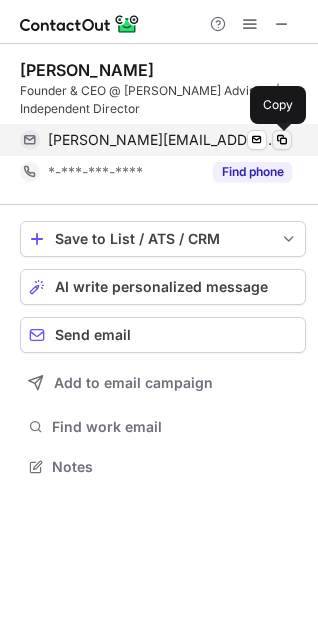 click at bounding box center (282, 140) 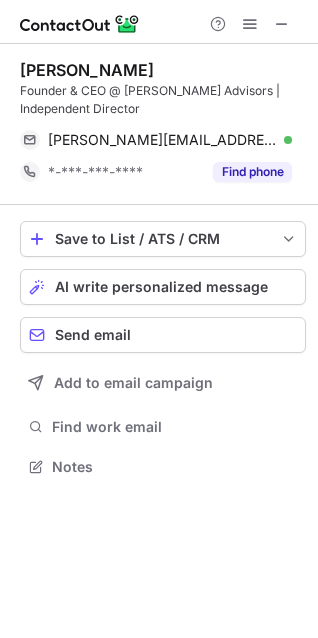 scroll, scrollTop: 10, scrollLeft: 9, axis: both 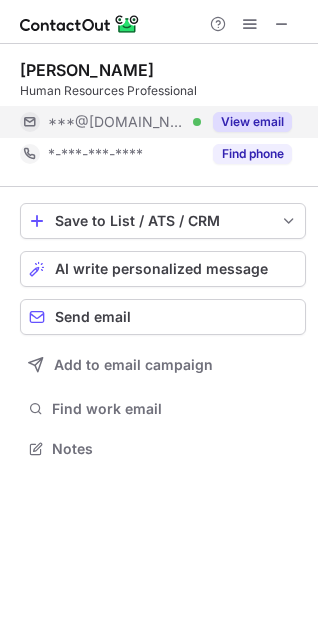 click on "View email" at bounding box center (252, 122) 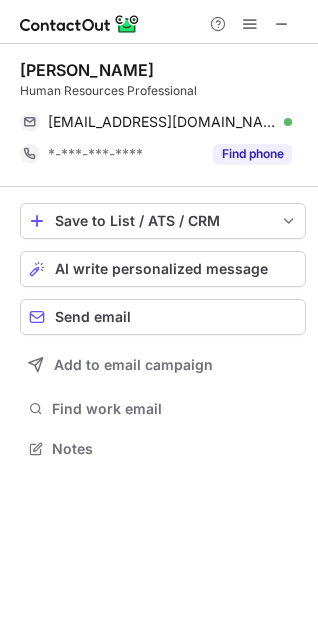 drag, startPoint x: 287, startPoint y: 122, endPoint x: -348, endPoint y: -58, distance: 660.0189 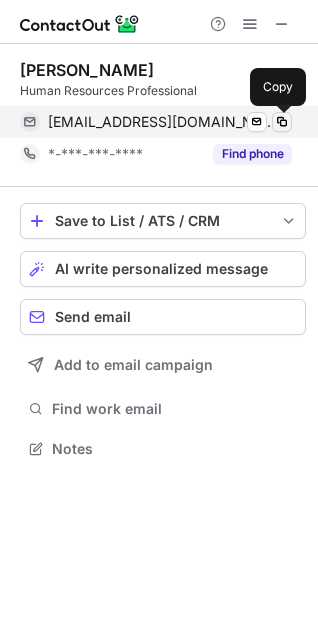 click at bounding box center (282, 122) 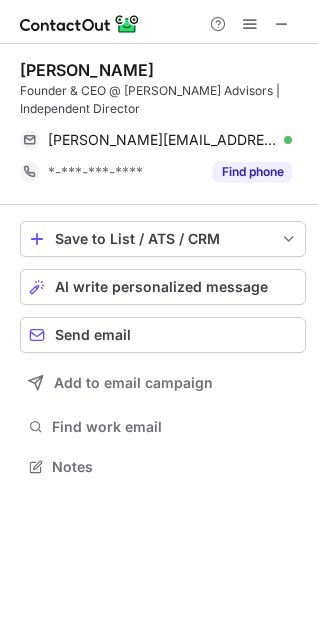 scroll, scrollTop: 0, scrollLeft: 0, axis: both 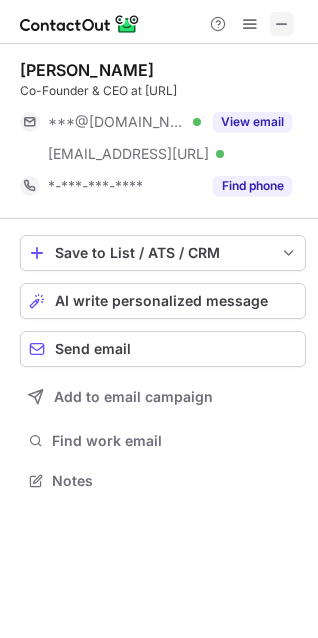 click at bounding box center [282, 24] 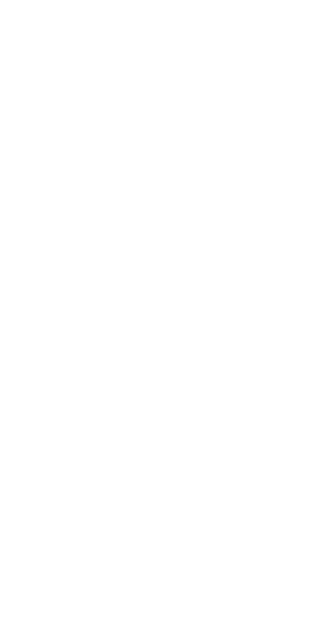 scroll, scrollTop: 0, scrollLeft: 0, axis: both 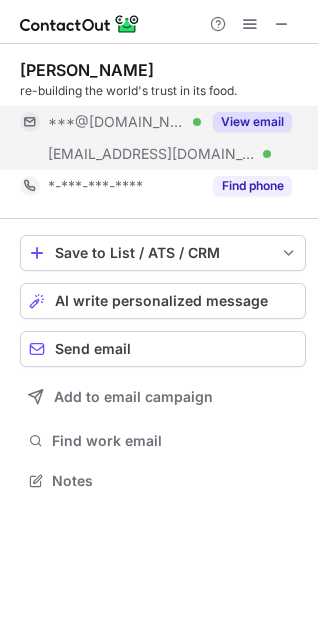 click on "View email" at bounding box center (252, 122) 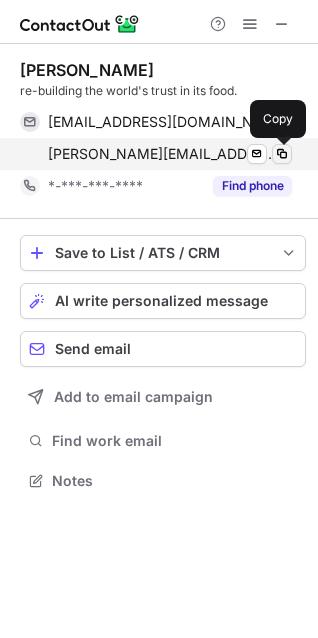 click at bounding box center (282, 154) 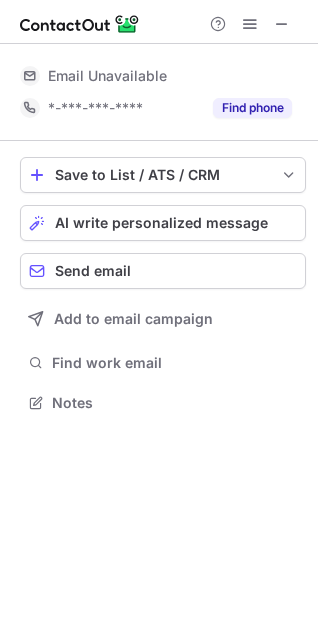 scroll, scrollTop: 466, scrollLeft: 318, axis: both 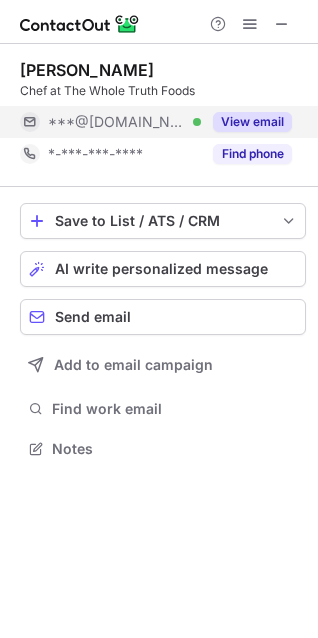 click on "View email" at bounding box center [252, 122] 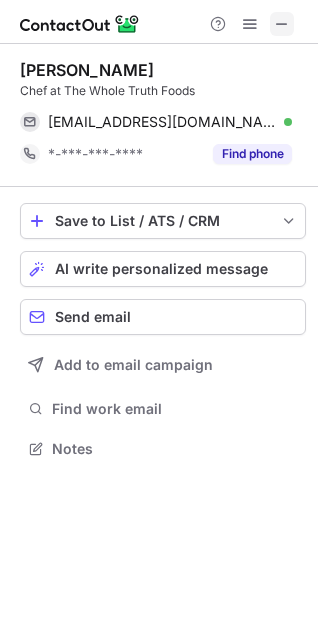 click at bounding box center (282, 24) 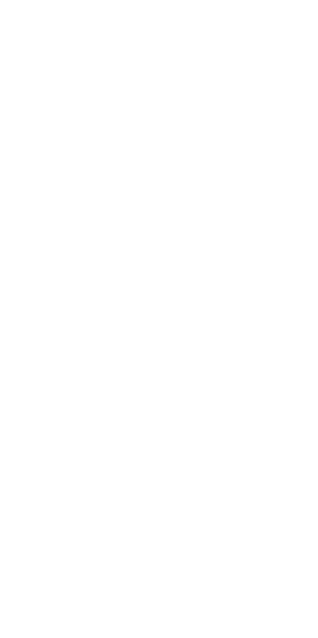 scroll, scrollTop: 0, scrollLeft: 0, axis: both 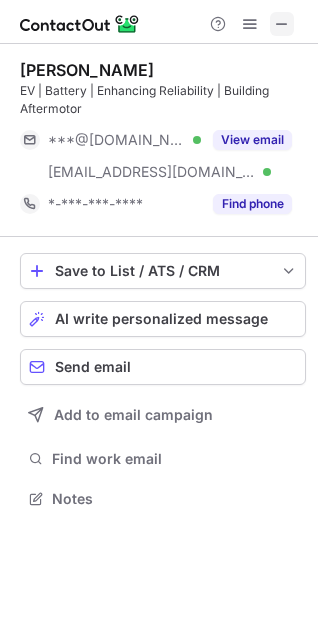 click at bounding box center (282, 24) 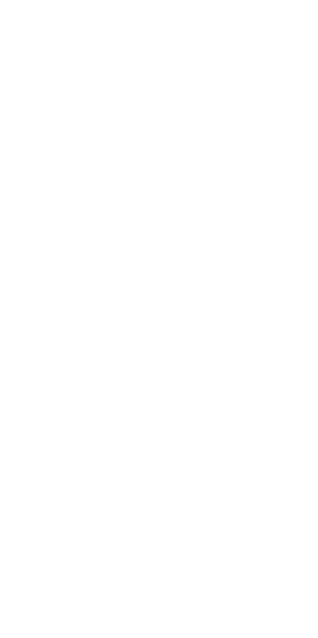 scroll, scrollTop: 0, scrollLeft: 0, axis: both 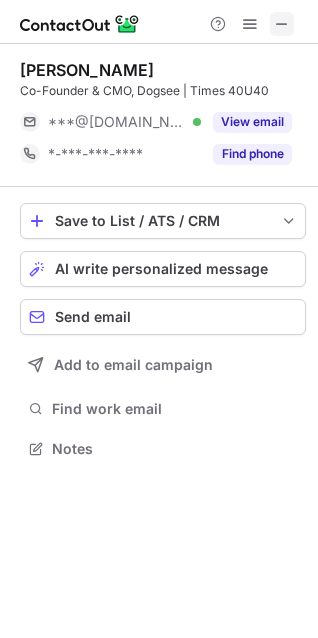 click at bounding box center (282, 24) 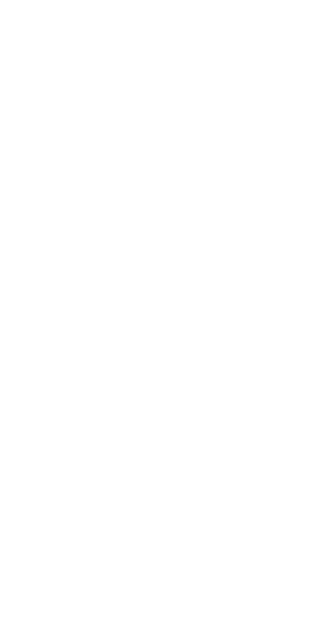 scroll, scrollTop: 0, scrollLeft: 0, axis: both 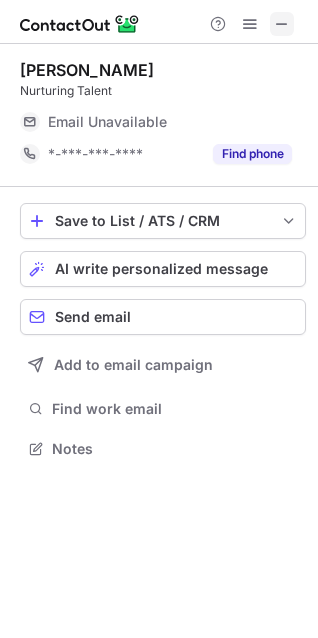 click at bounding box center [282, 24] 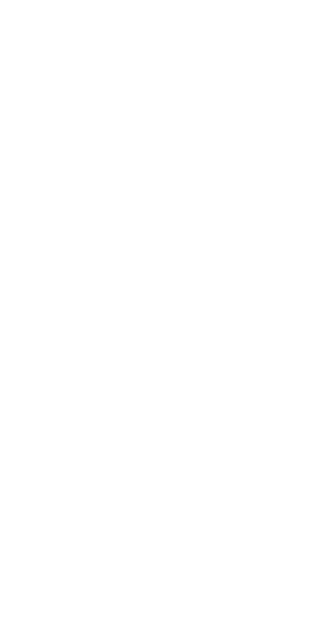 scroll, scrollTop: 0, scrollLeft: 0, axis: both 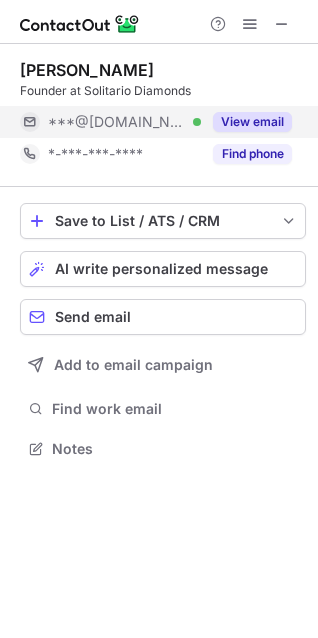 click on "View email" at bounding box center (252, 122) 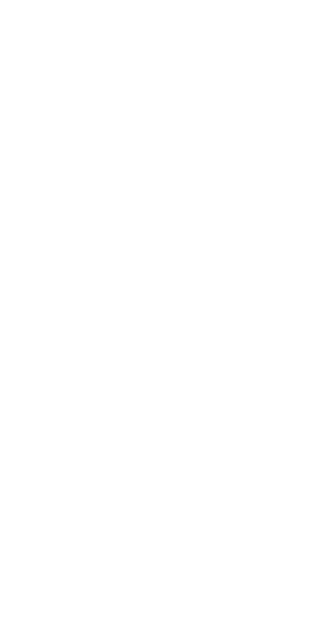 scroll, scrollTop: 0, scrollLeft: 0, axis: both 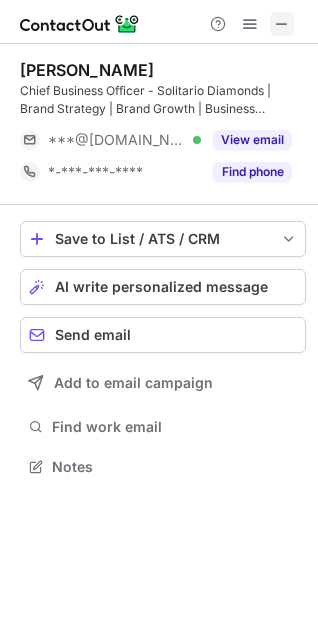 click at bounding box center [282, 24] 